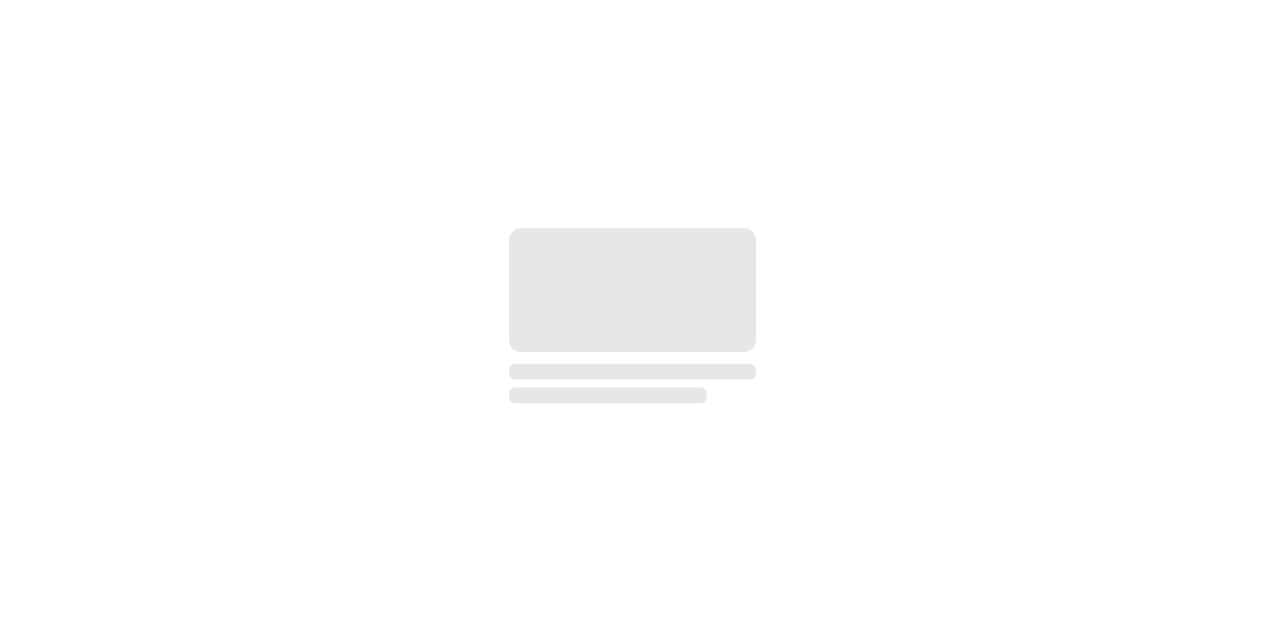 scroll, scrollTop: 0, scrollLeft: 0, axis: both 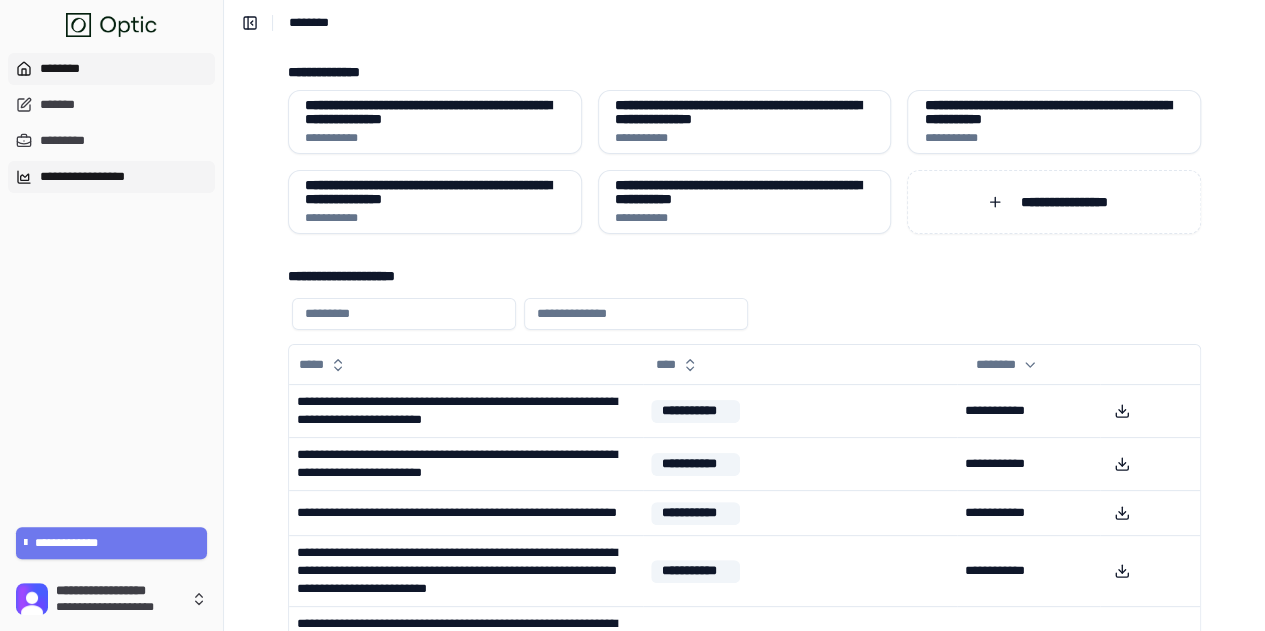 click on "**********" at bounding box center (111, 177) 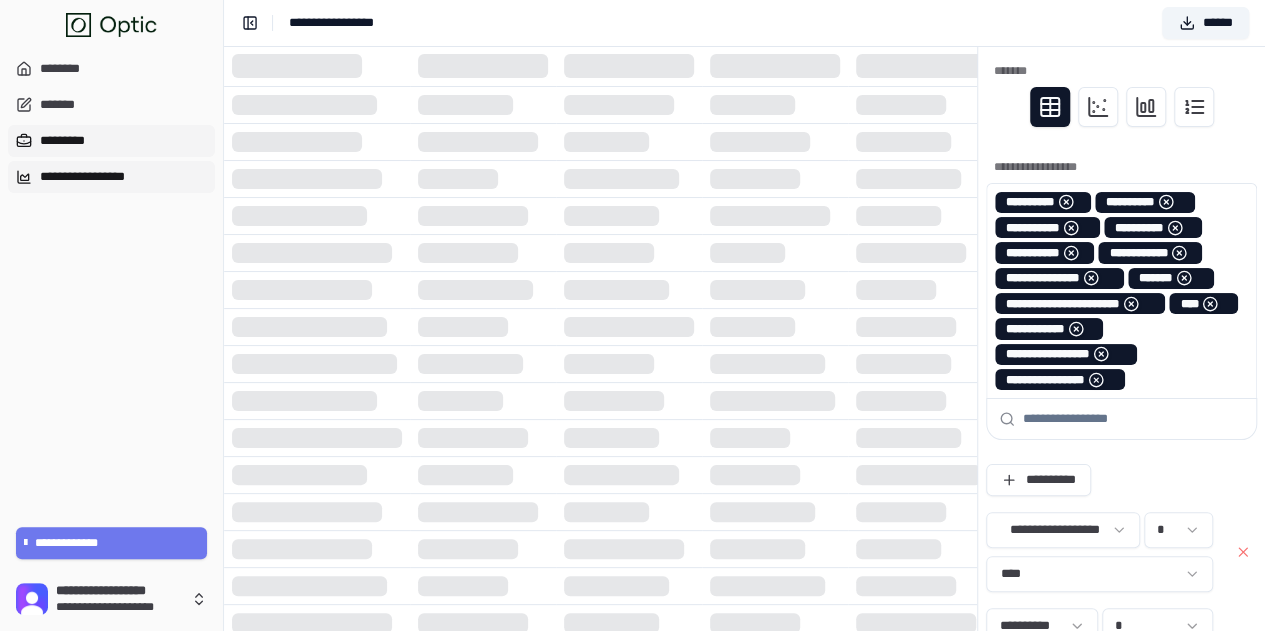click on "*********" at bounding box center (111, 141) 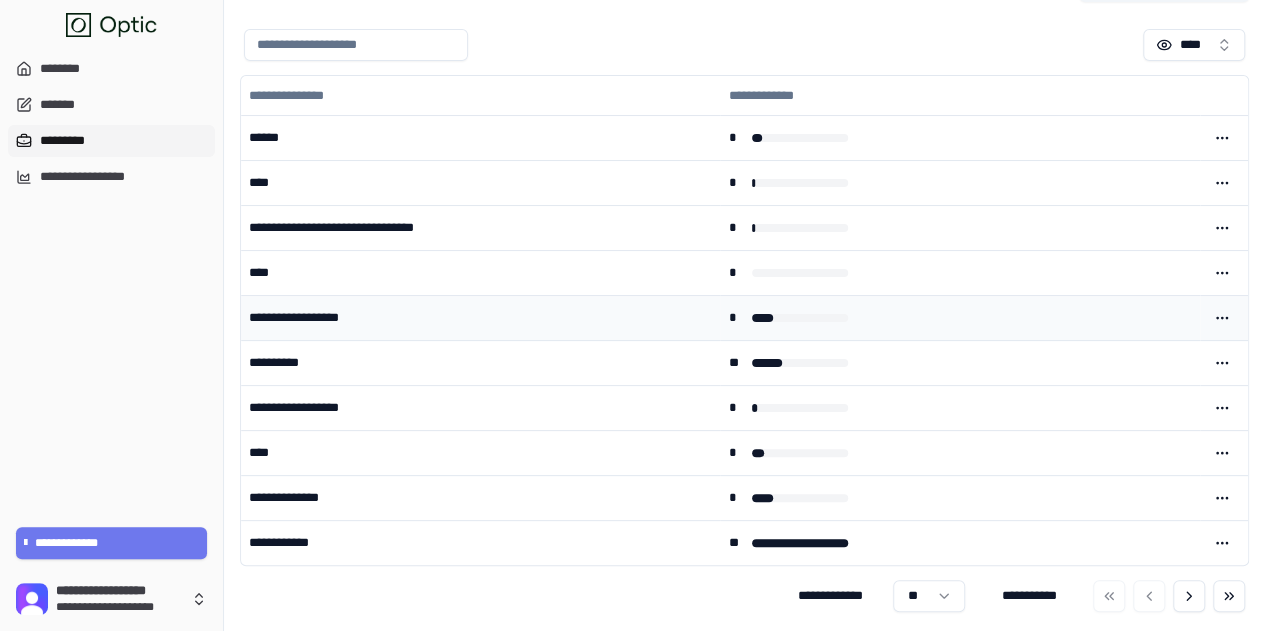 scroll, scrollTop: 0, scrollLeft: 0, axis: both 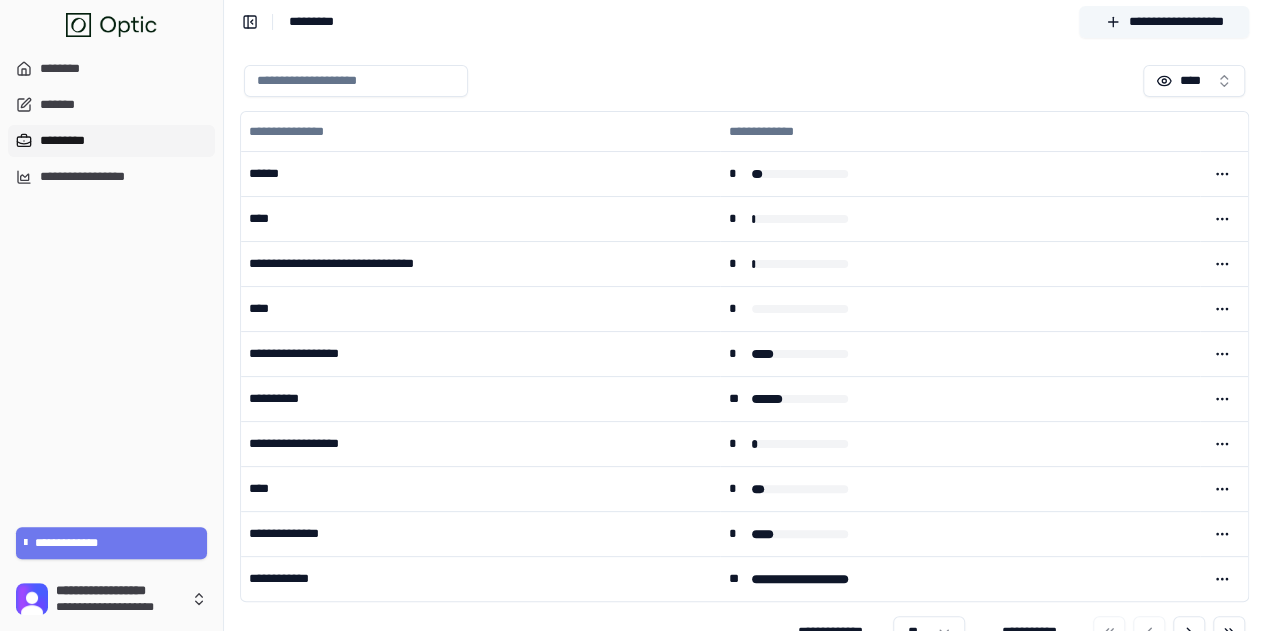 click on "**********" at bounding box center (1164, 22) 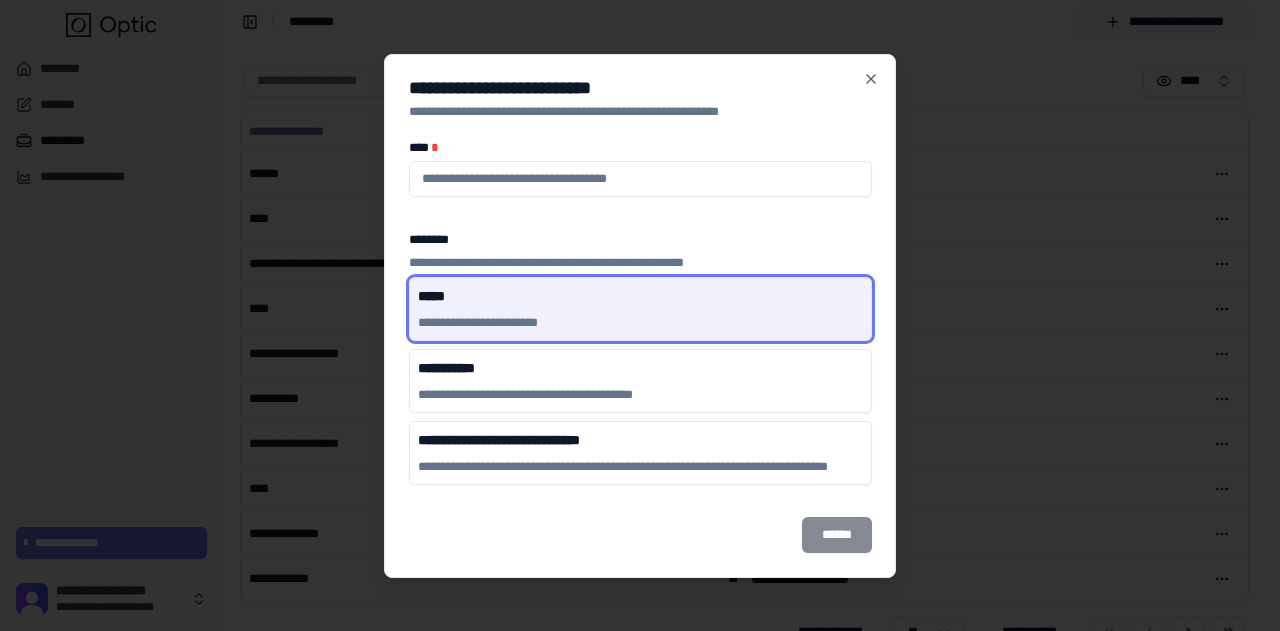 click on "**********" at bounding box center (640, 100) 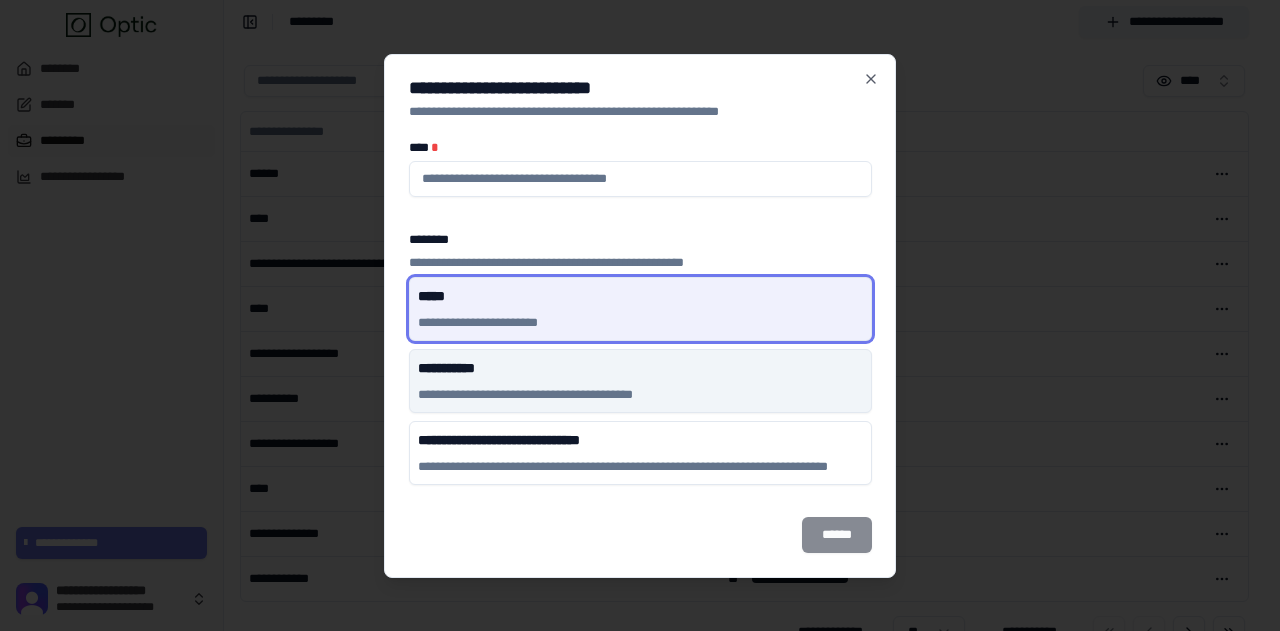 click on "**********" at bounding box center (640, 381) 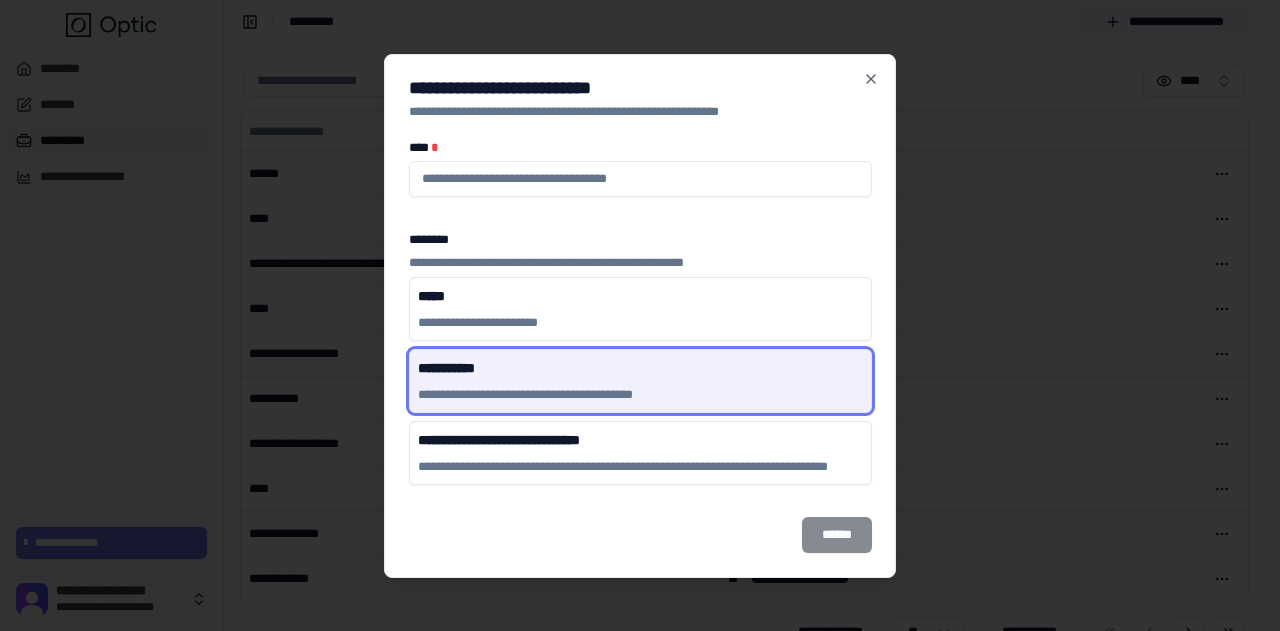 type 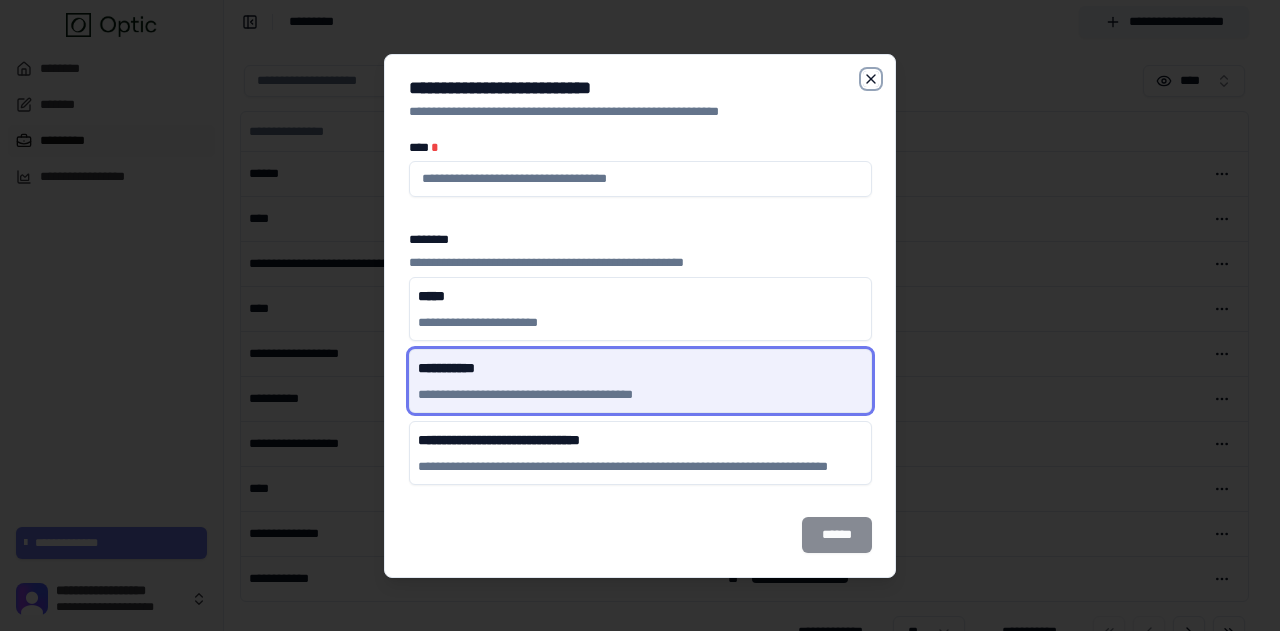click 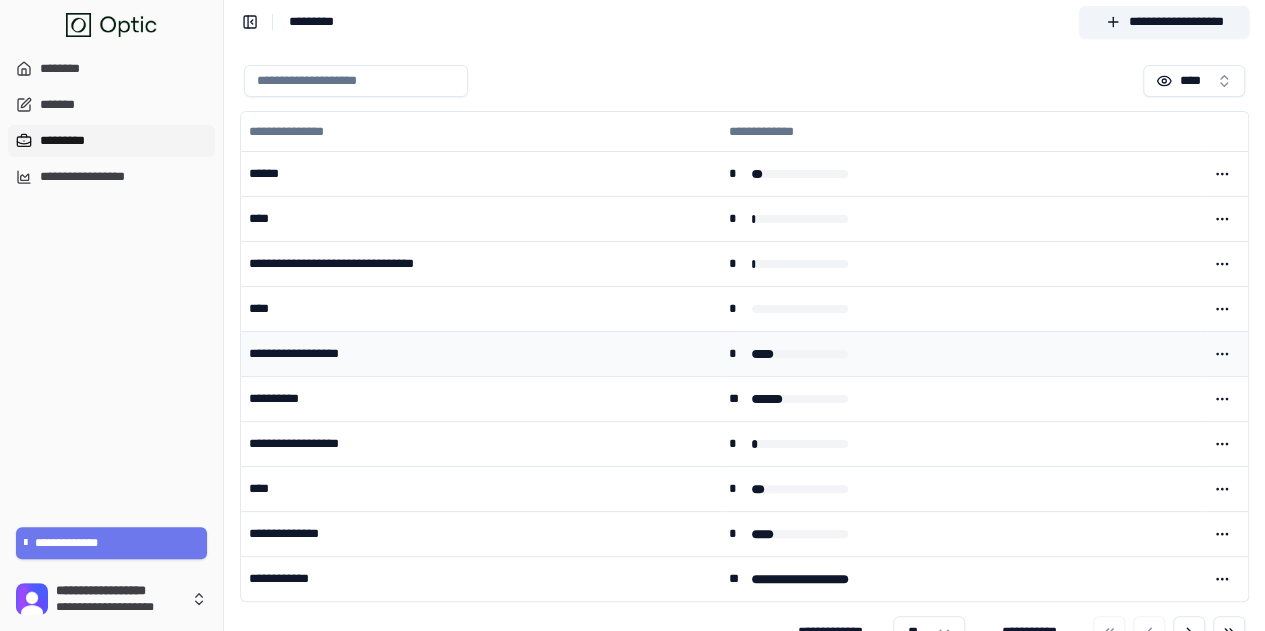 click on "**********" at bounding box center [480, 354] 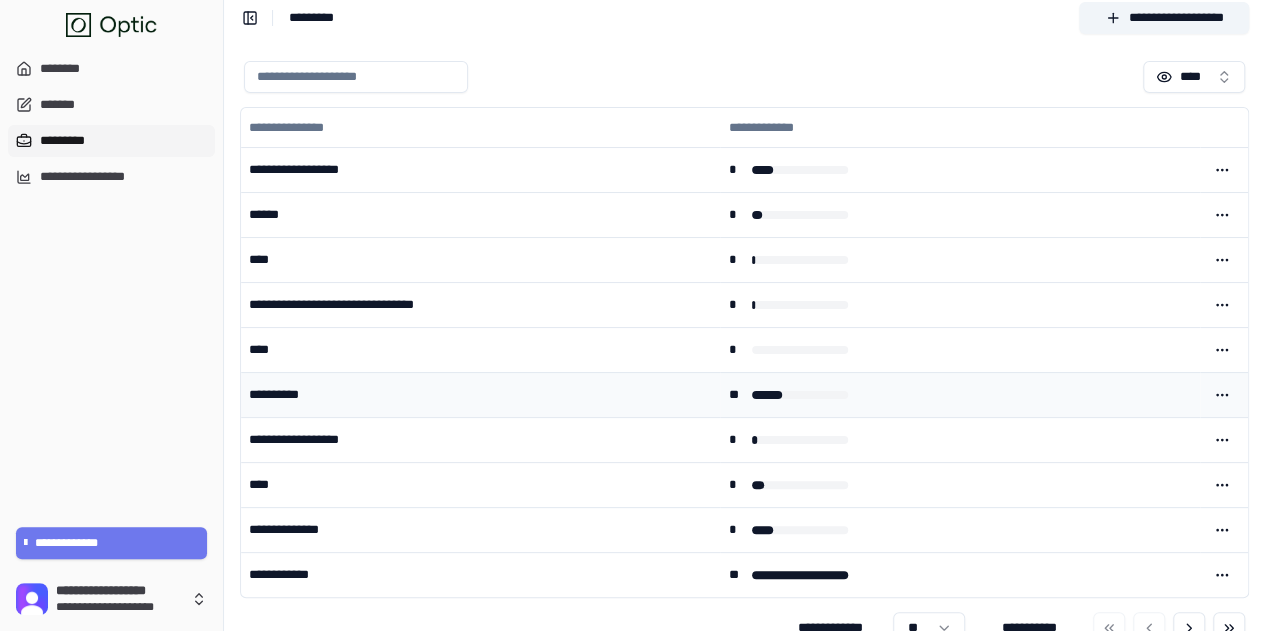 scroll, scrollTop: 36, scrollLeft: 0, axis: vertical 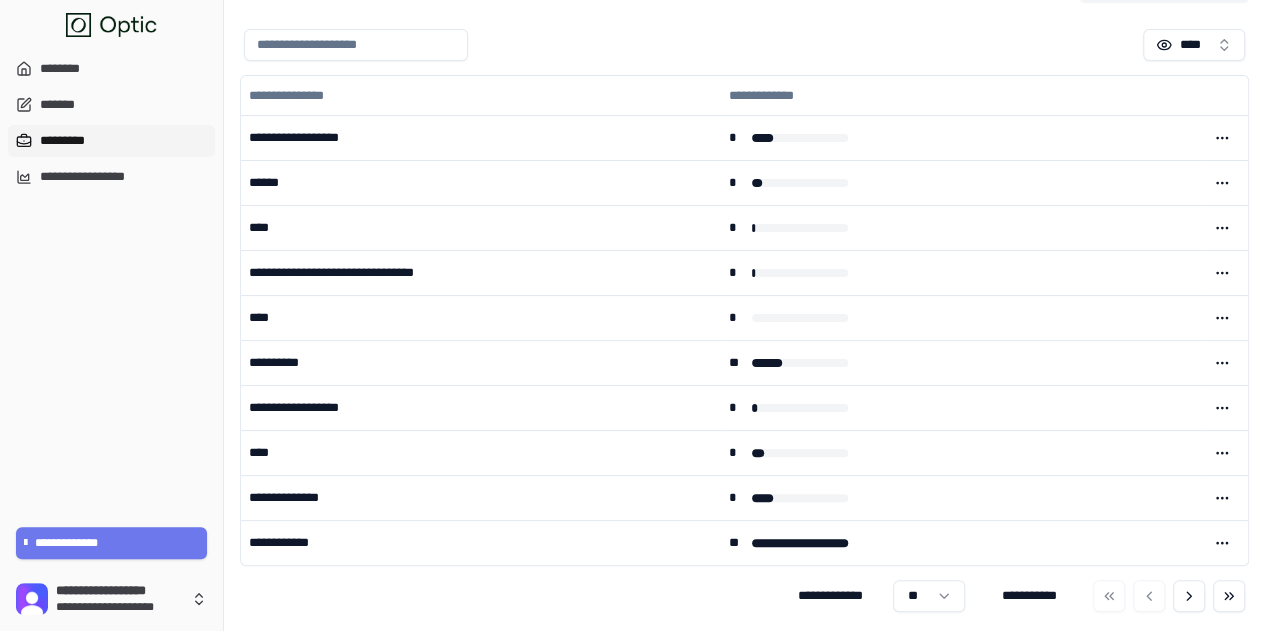 click on "**********" at bounding box center (632, 300) 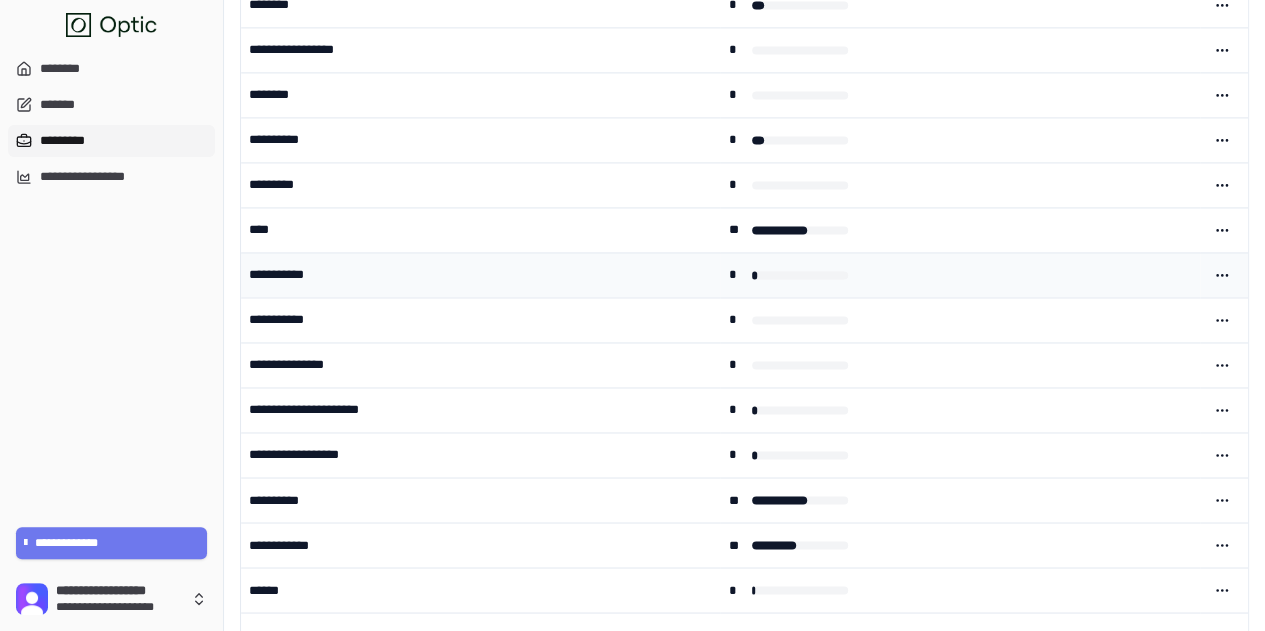 scroll, scrollTop: 1536, scrollLeft: 0, axis: vertical 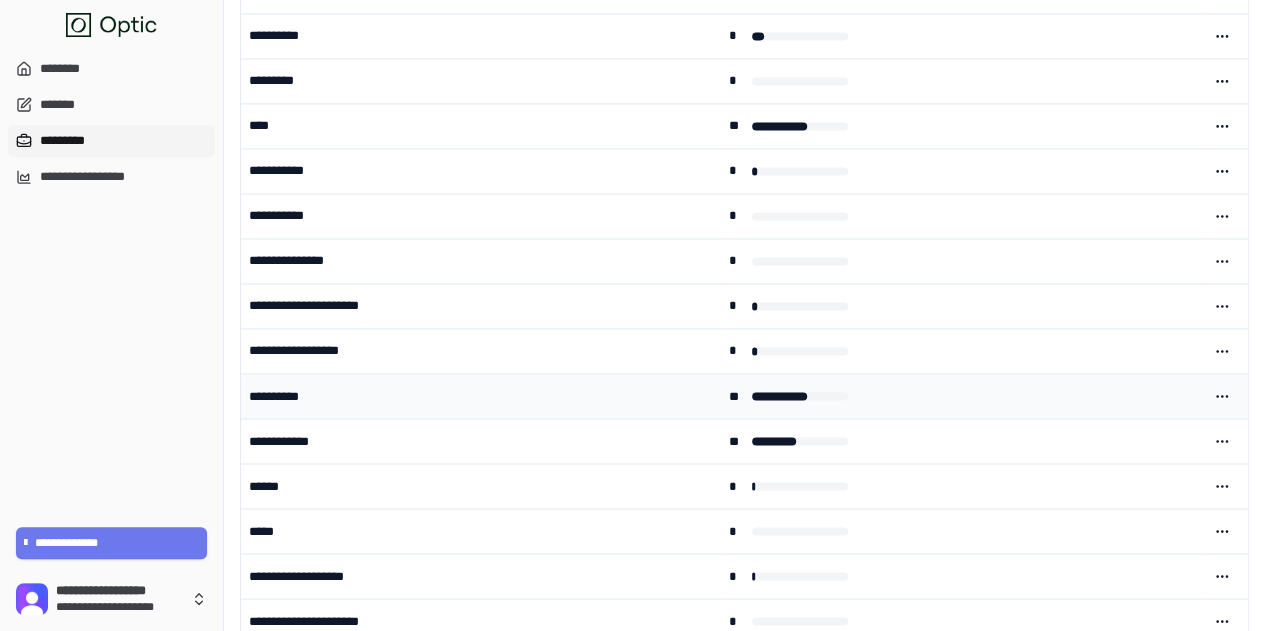 click on "**********" at bounding box center [480, 395] 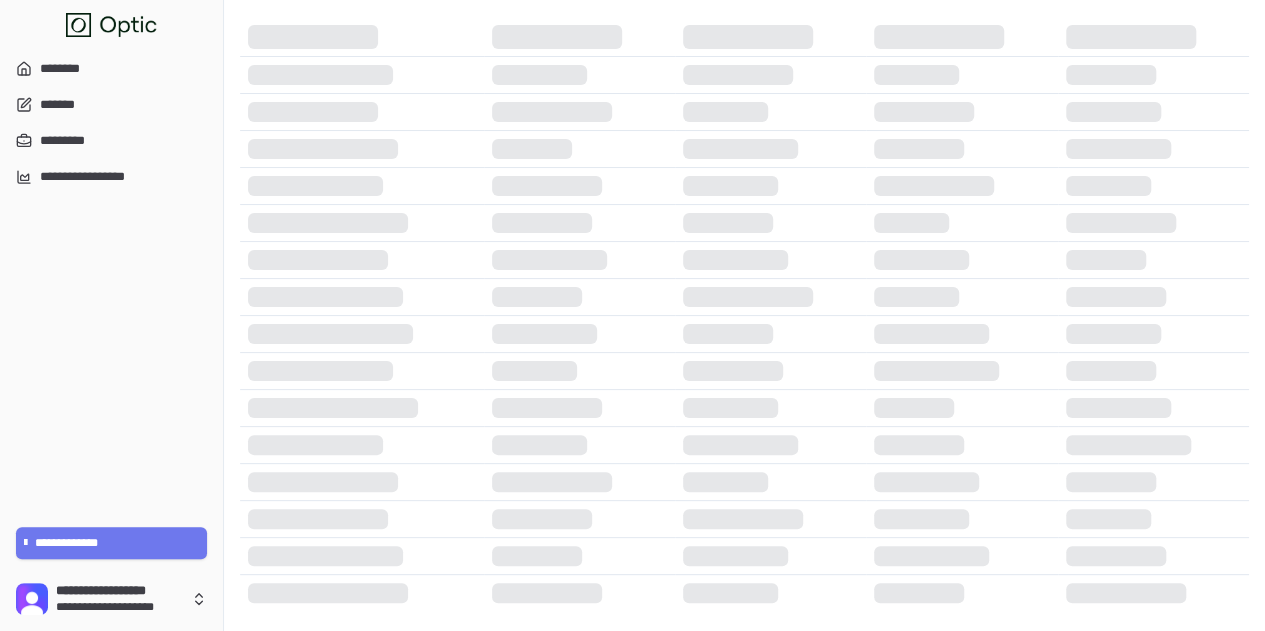 scroll, scrollTop: 0, scrollLeft: 0, axis: both 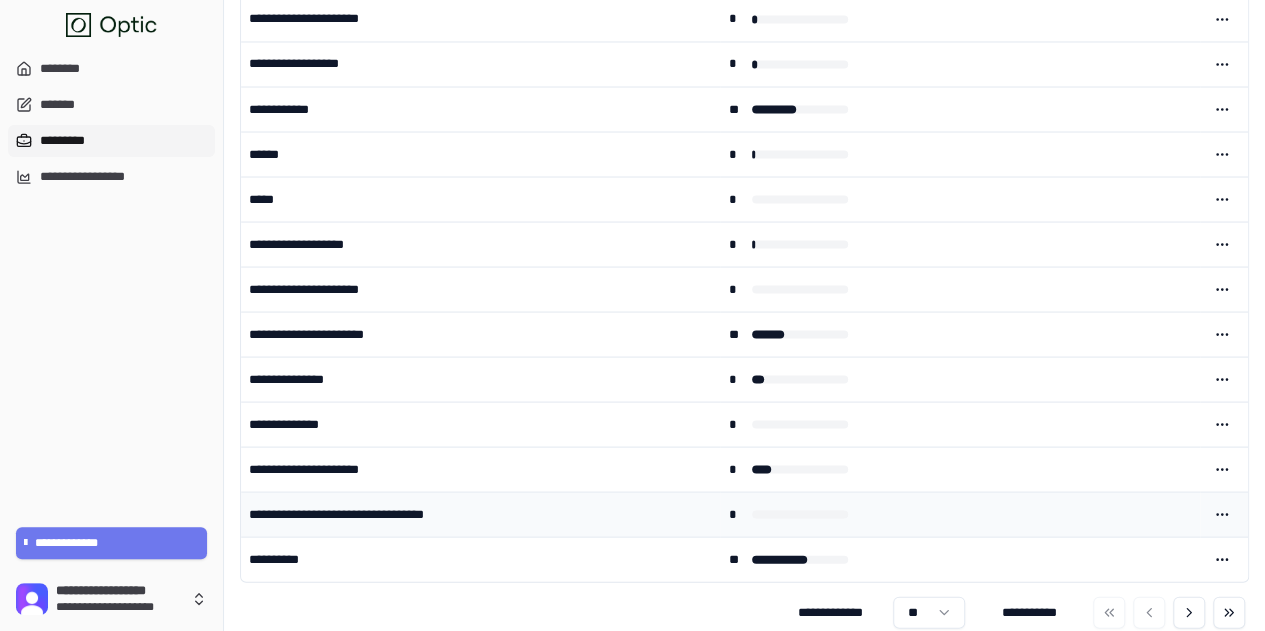 click on "**********" at bounding box center [480, 513] 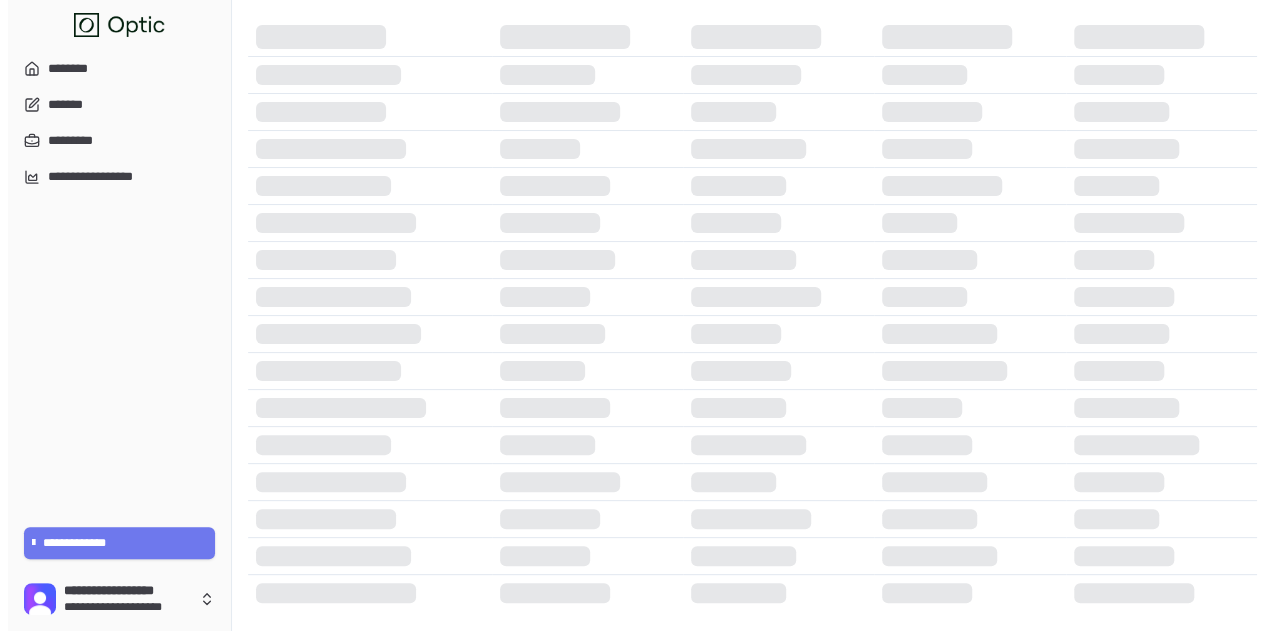 scroll, scrollTop: 0, scrollLeft: 0, axis: both 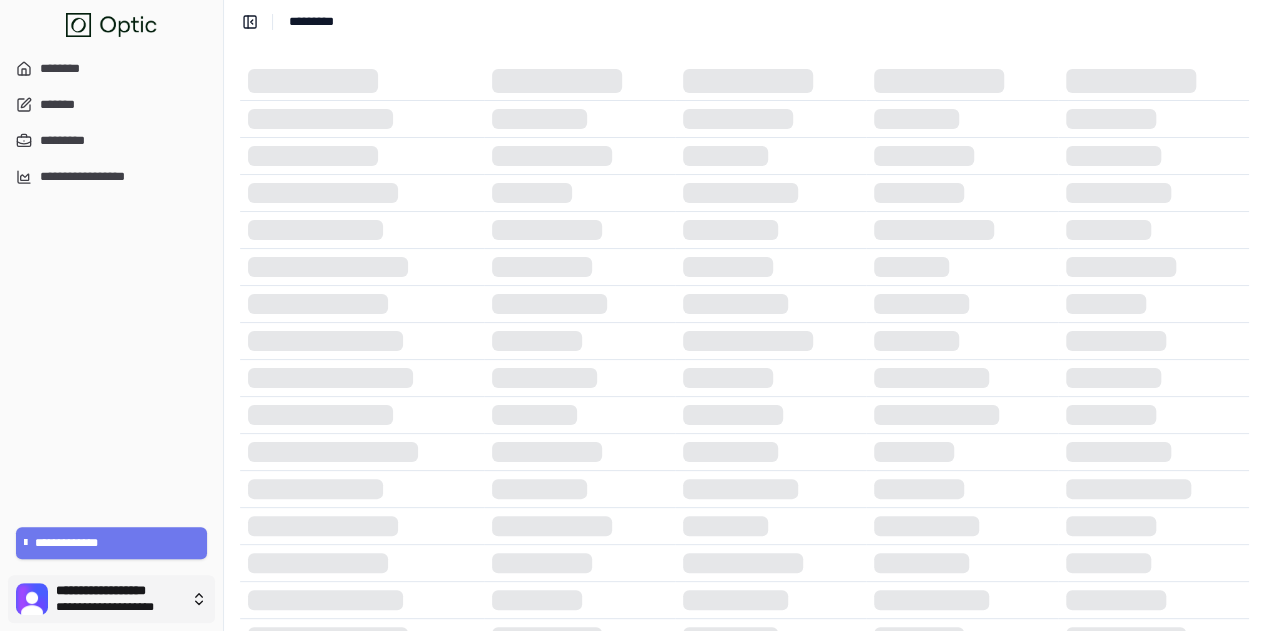 click on "**********" at bounding box center [632, 337] 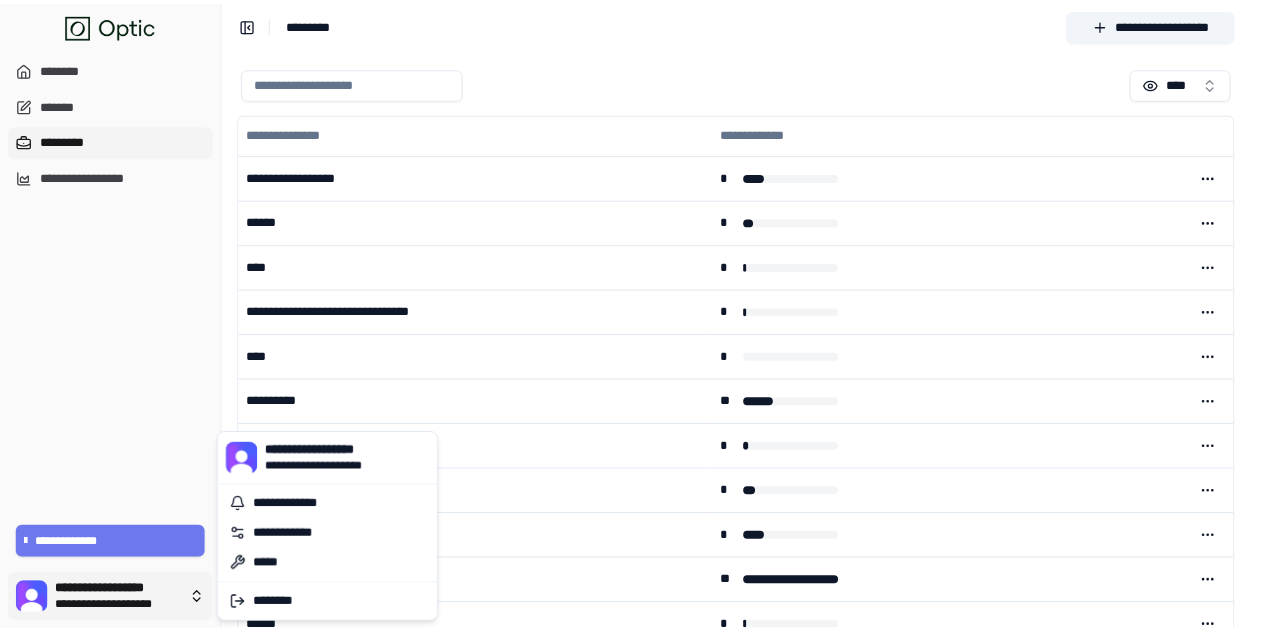 scroll, scrollTop: 1823, scrollLeft: 0, axis: vertical 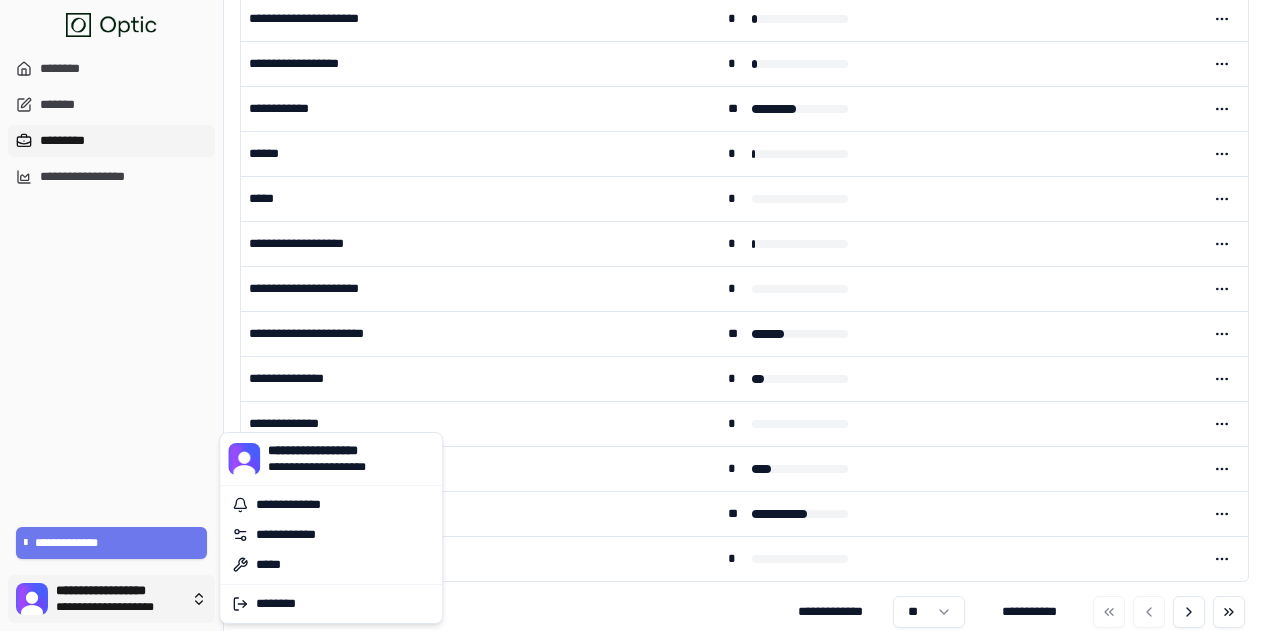 click on "**********" at bounding box center [640, -587] 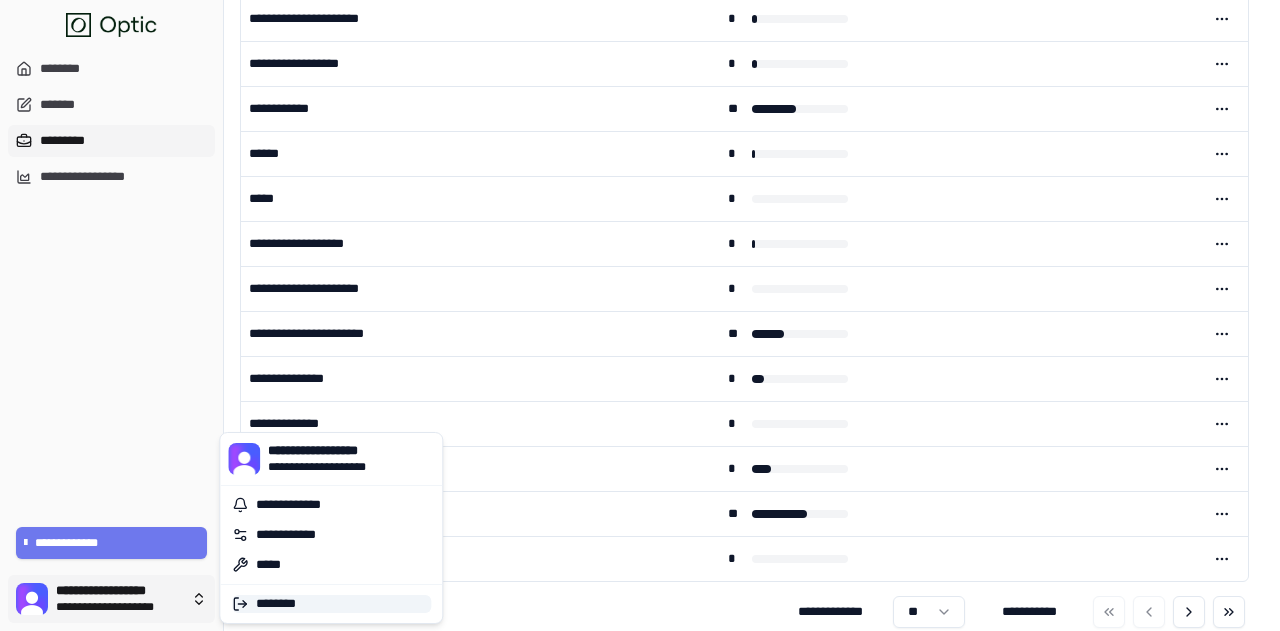 click on "********" at bounding box center (331, 604) 